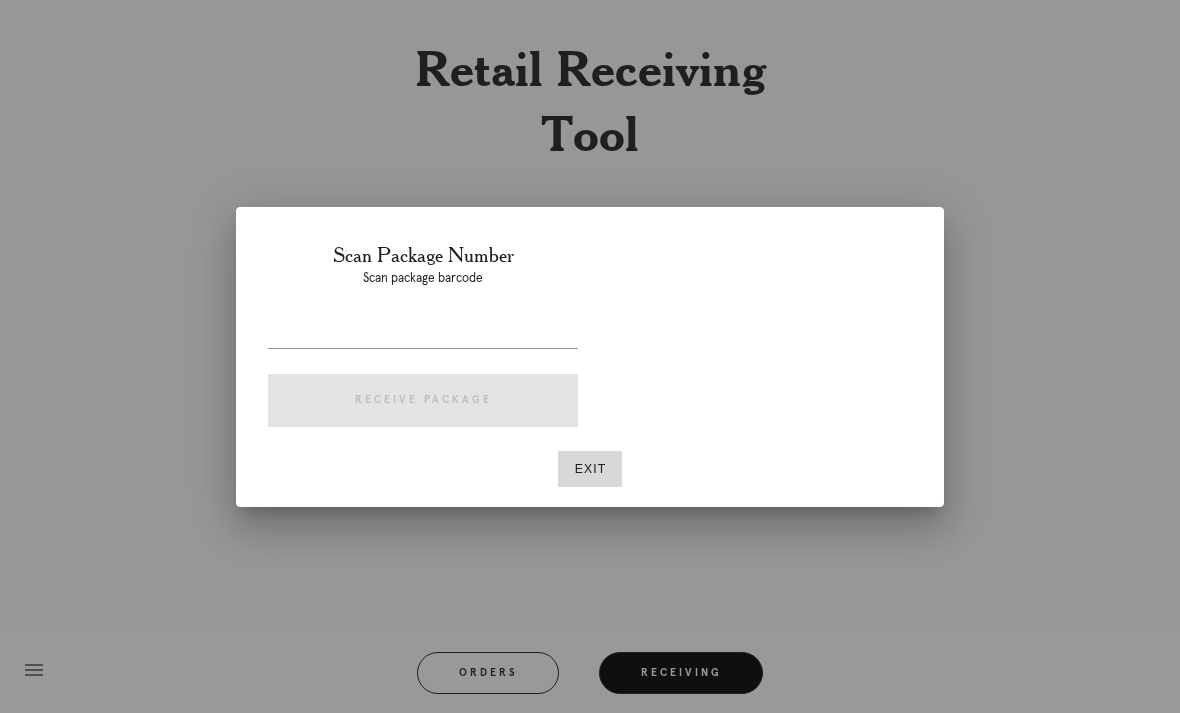 scroll, scrollTop: 81, scrollLeft: 173, axis: both 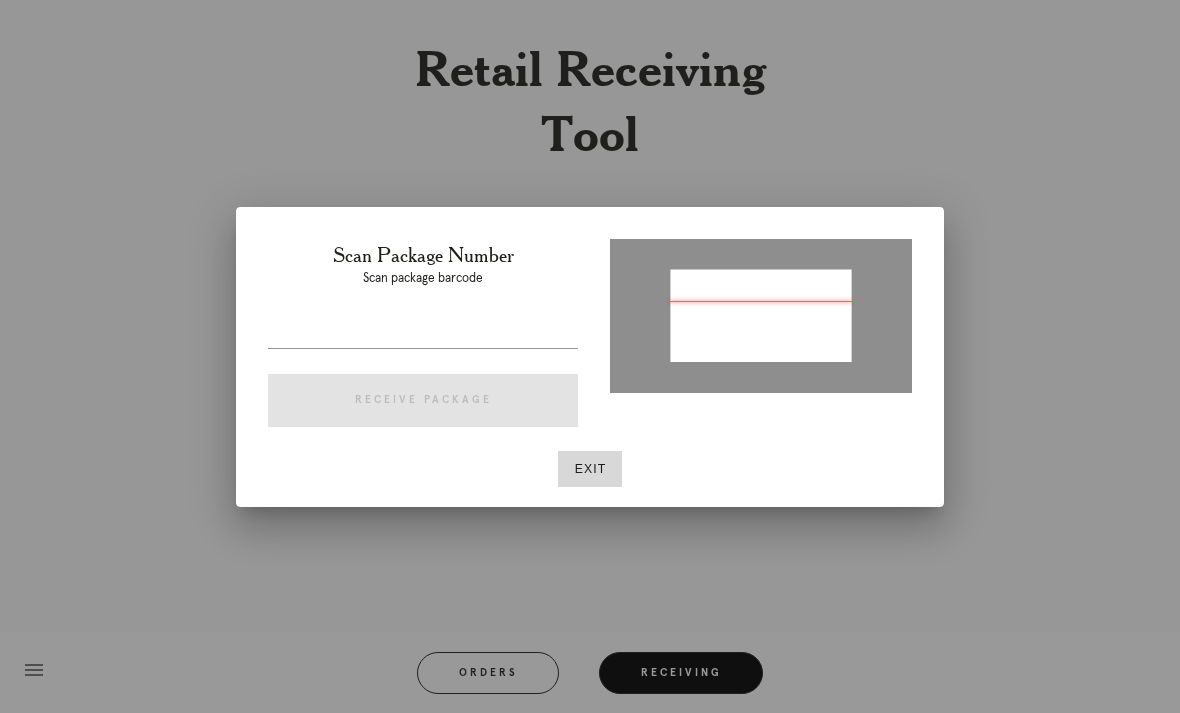 type on "P298639610973270" 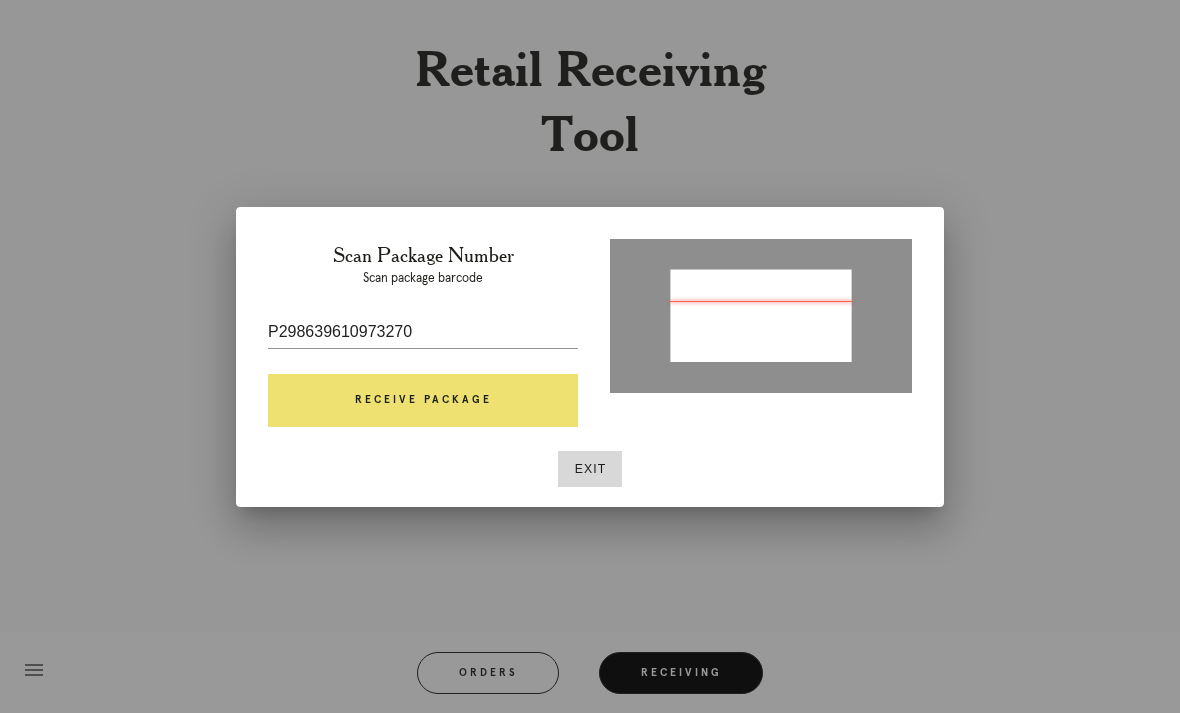 click on "Receive Package" at bounding box center [423, 401] 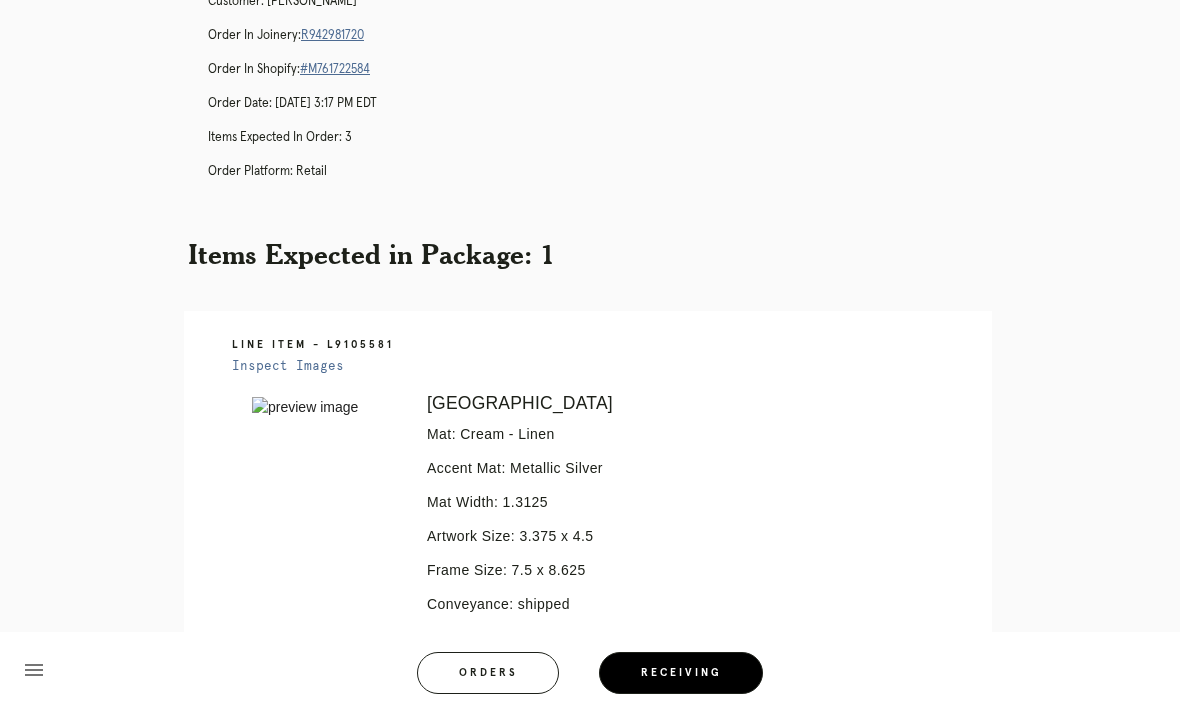 scroll, scrollTop: 78, scrollLeft: 0, axis: vertical 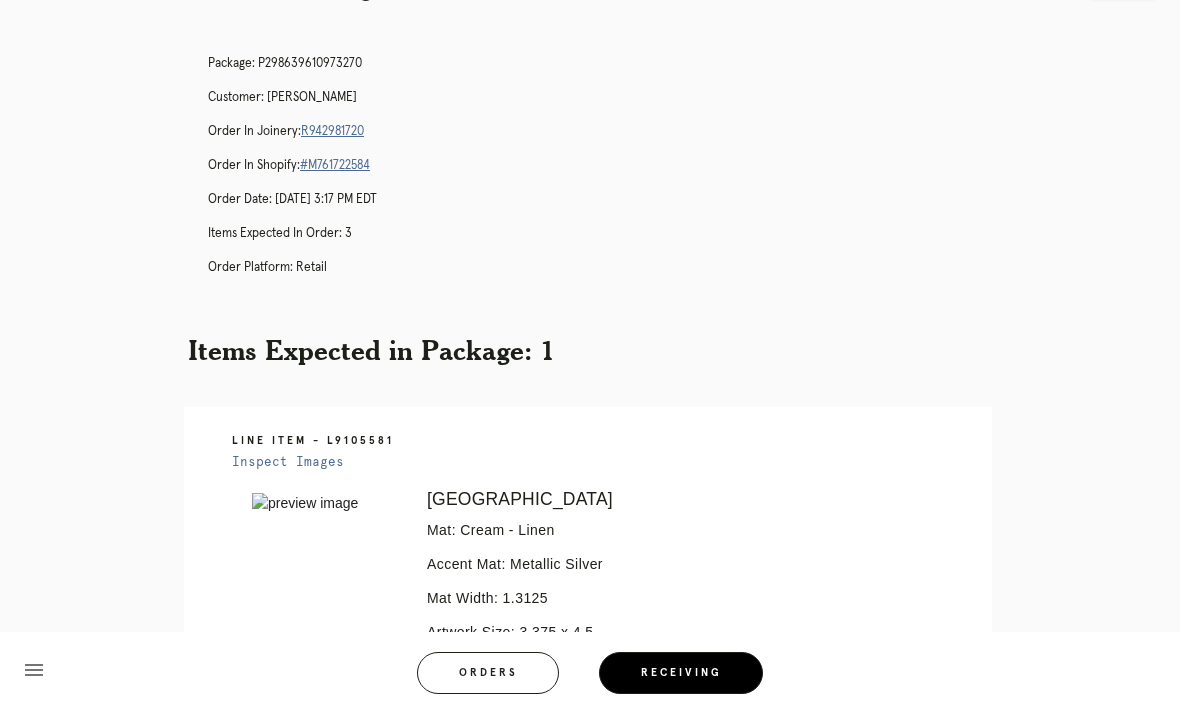 click on "R942981720" at bounding box center [332, 131] 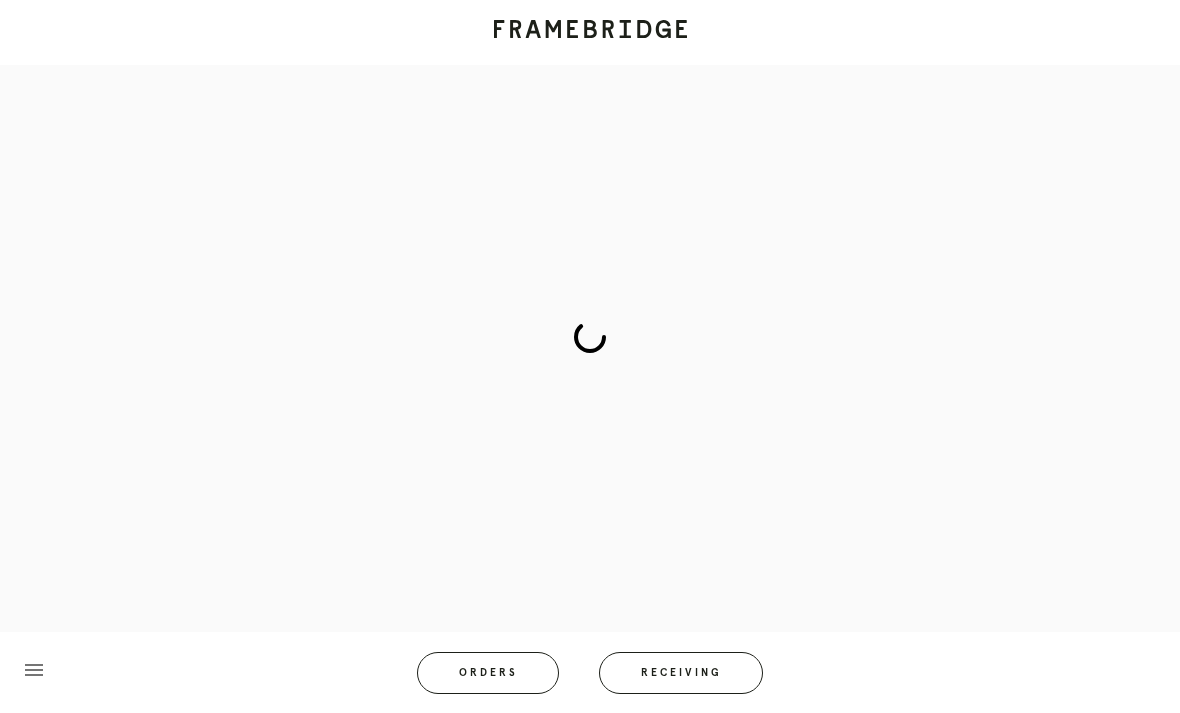scroll, scrollTop: 0, scrollLeft: 0, axis: both 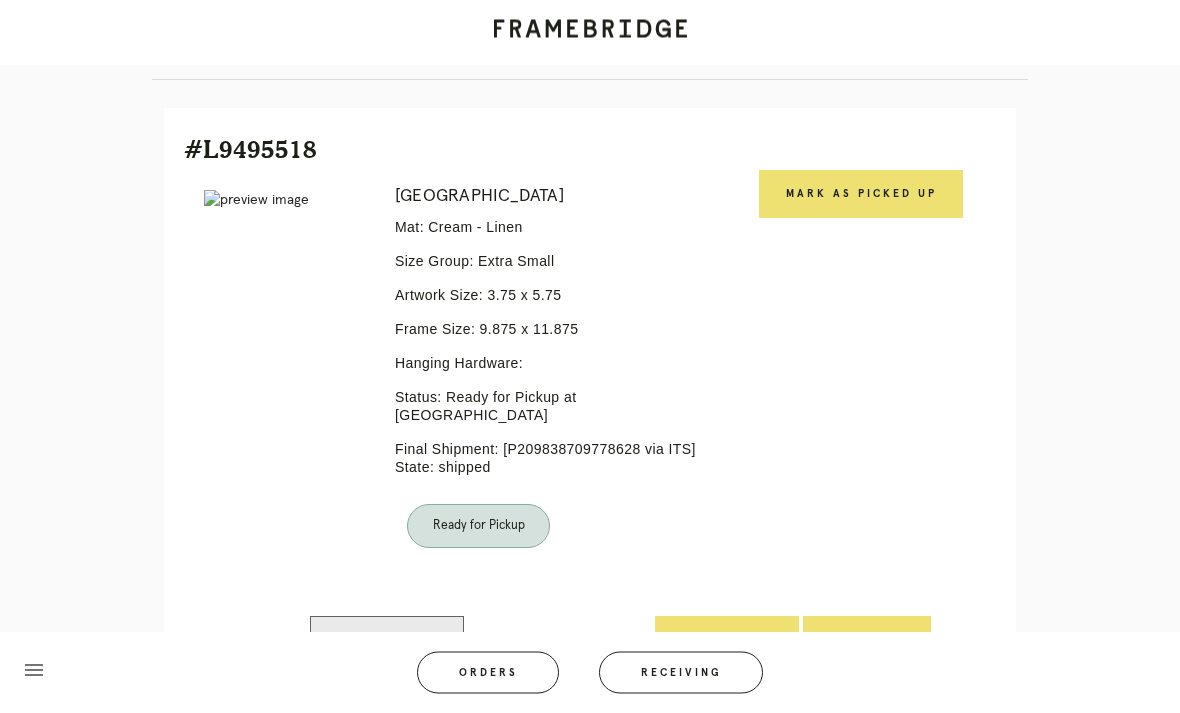 click on "Mark as Picked Up" at bounding box center [861, 195] 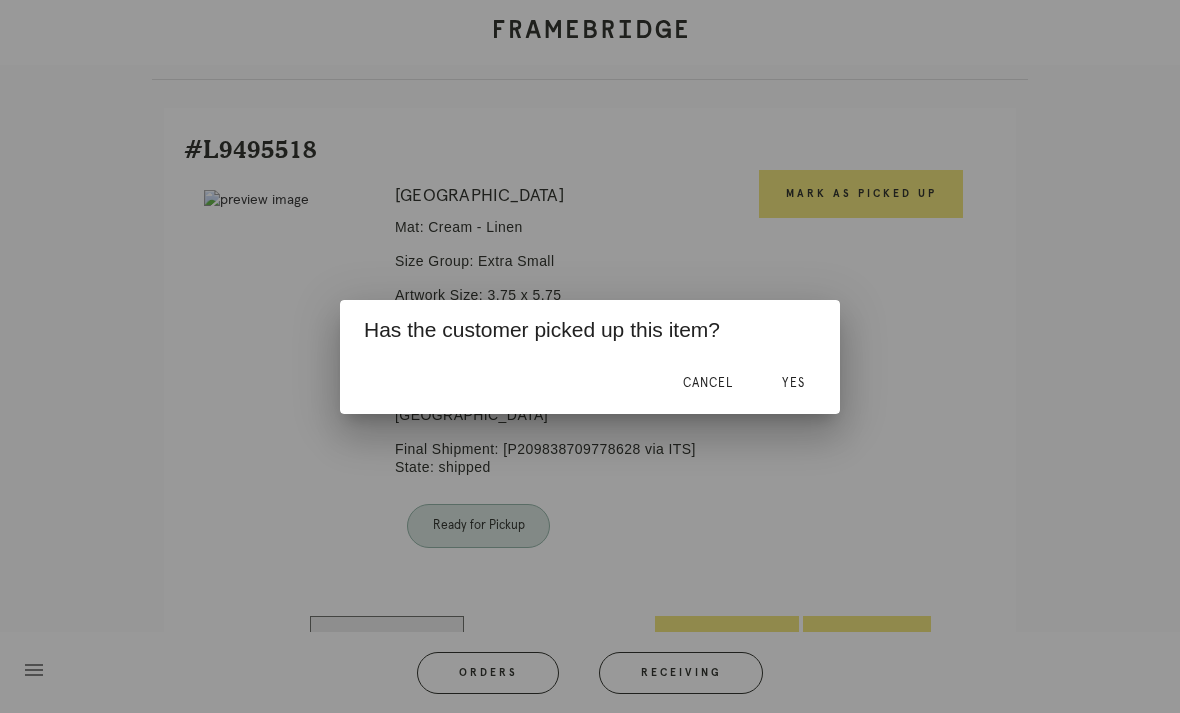 click on "Yes" at bounding box center [793, 383] 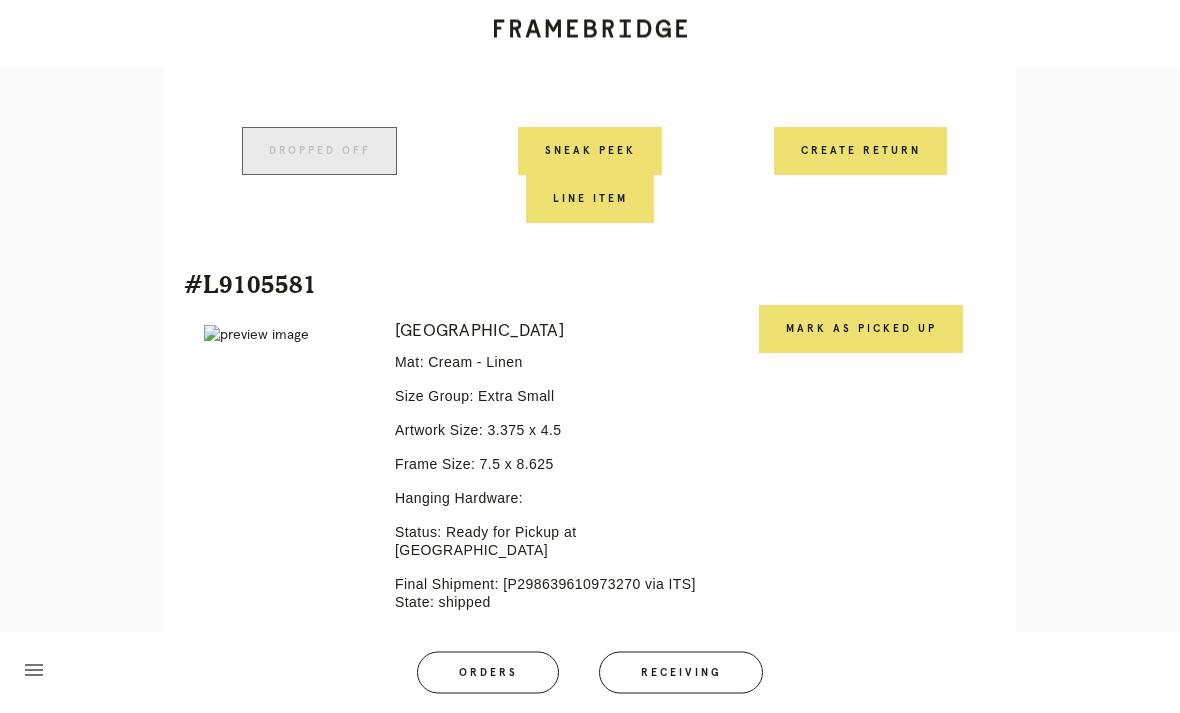 click on "Mark as Picked Up" at bounding box center [861, 330] 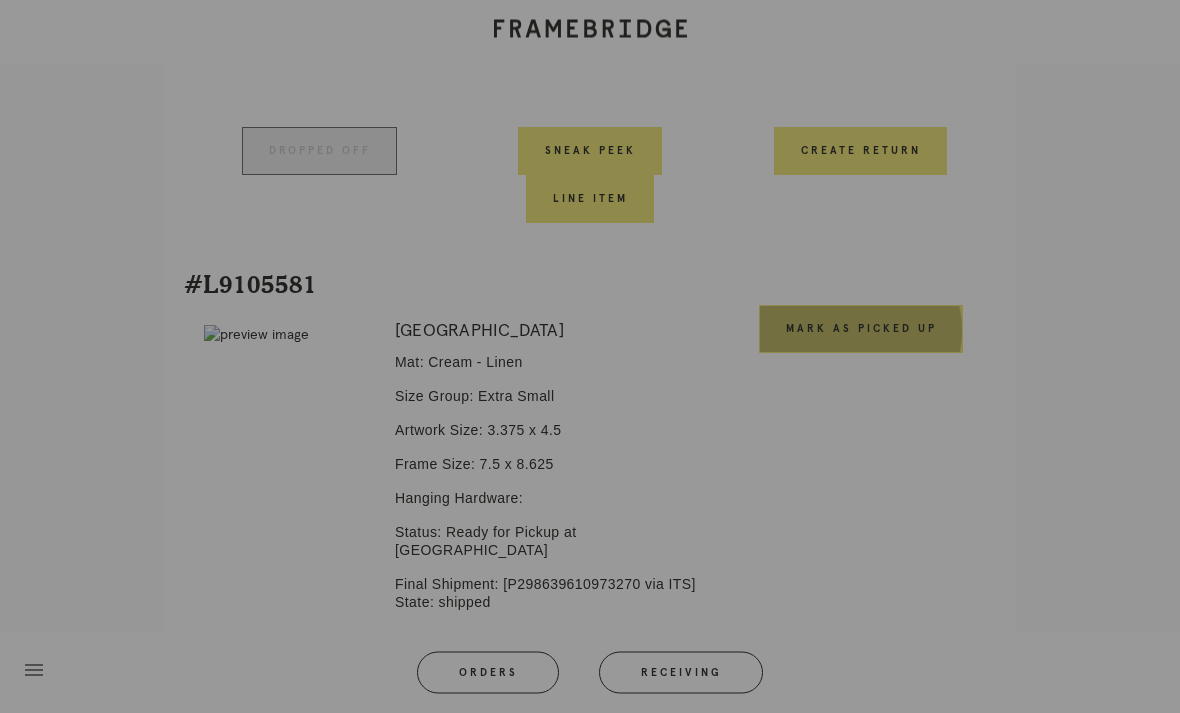 scroll, scrollTop: 846, scrollLeft: 0, axis: vertical 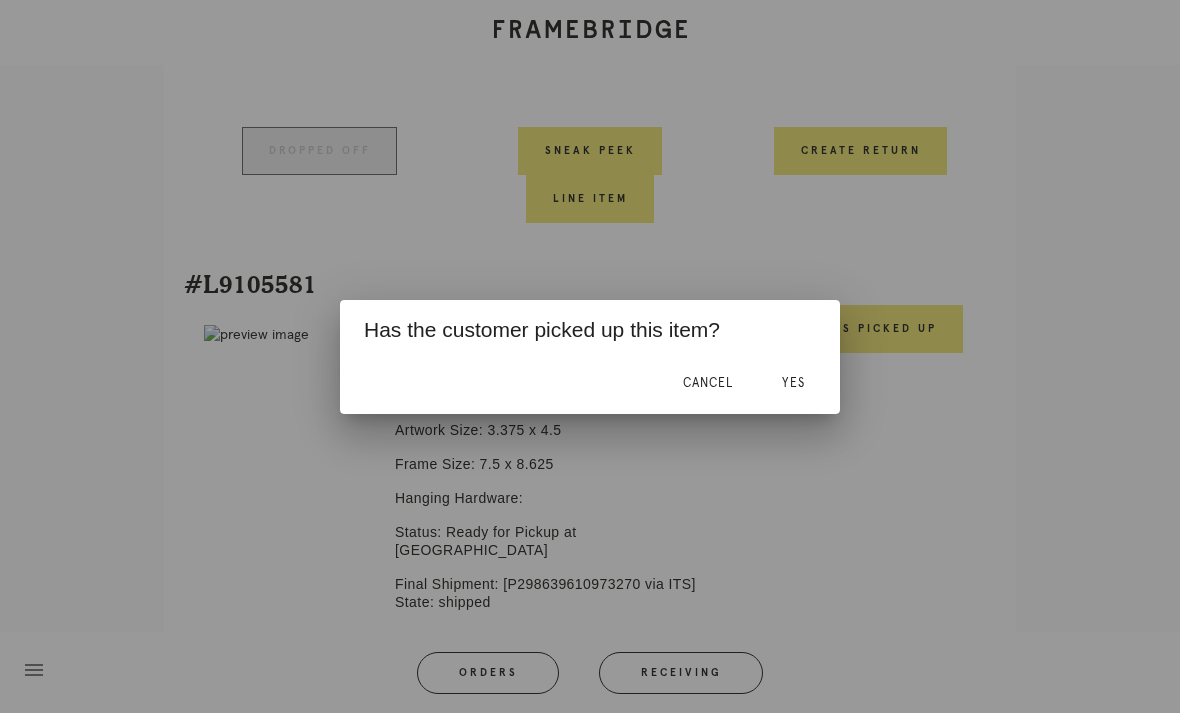 click on "Yes" at bounding box center [793, 384] 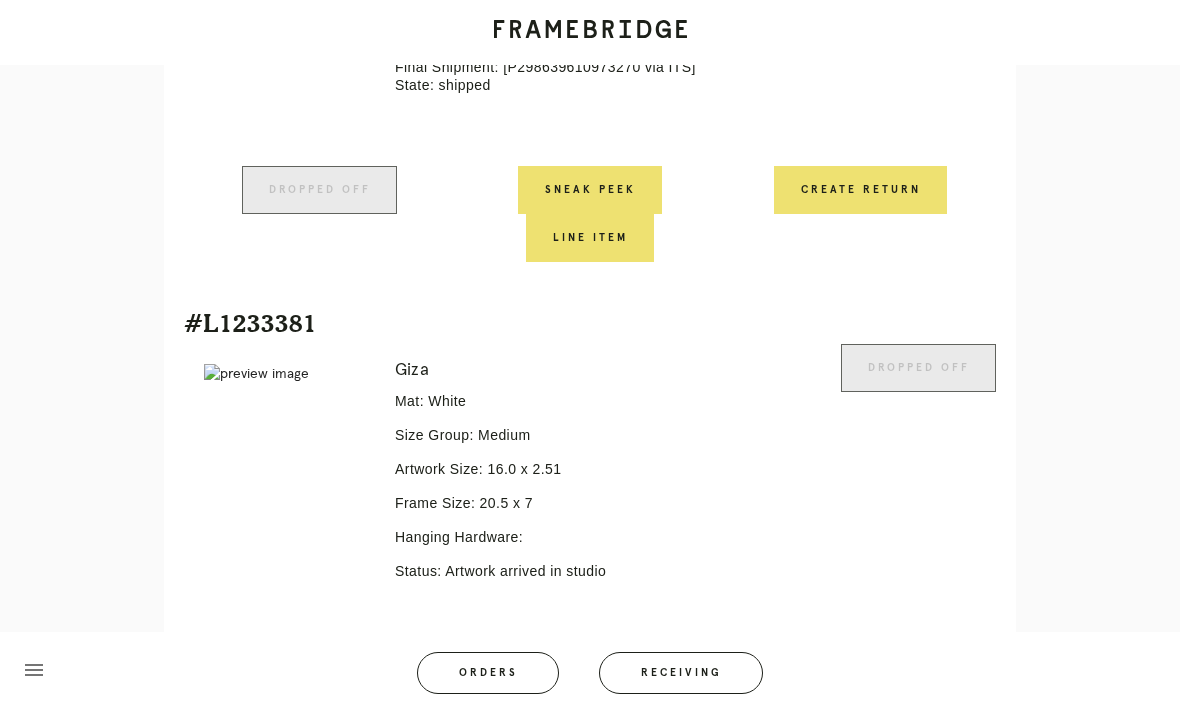 scroll, scrollTop: 1366, scrollLeft: 0, axis: vertical 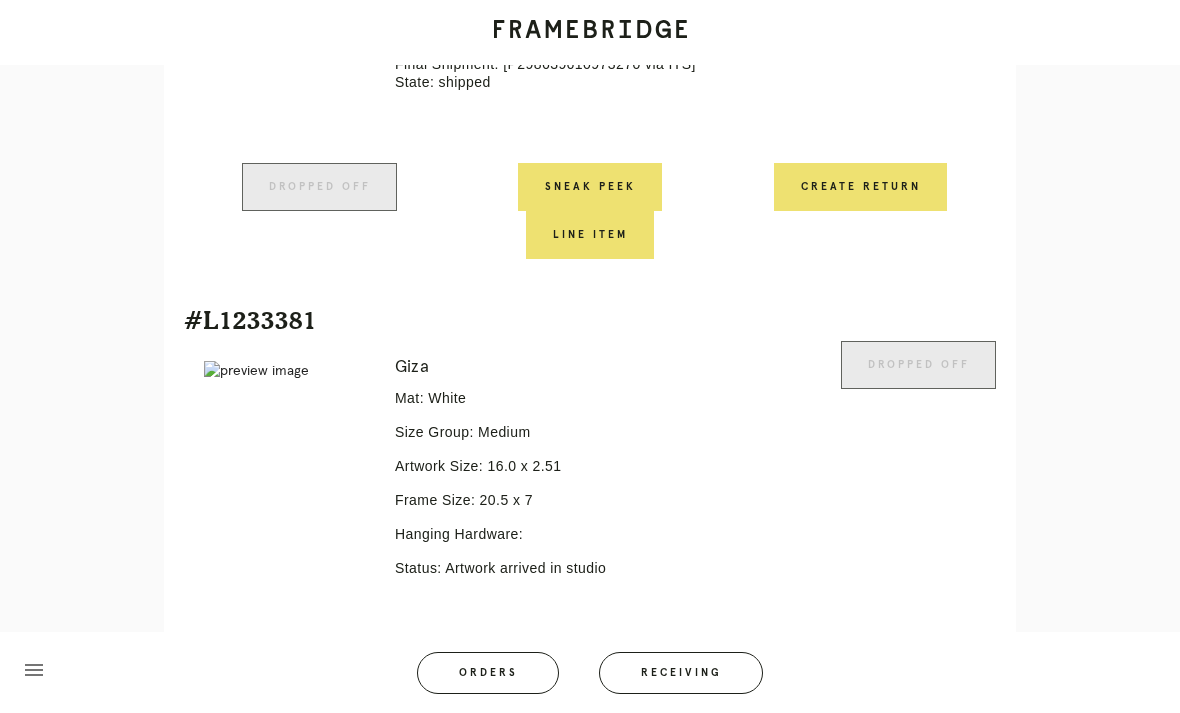 click at bounding box center [285, 371] 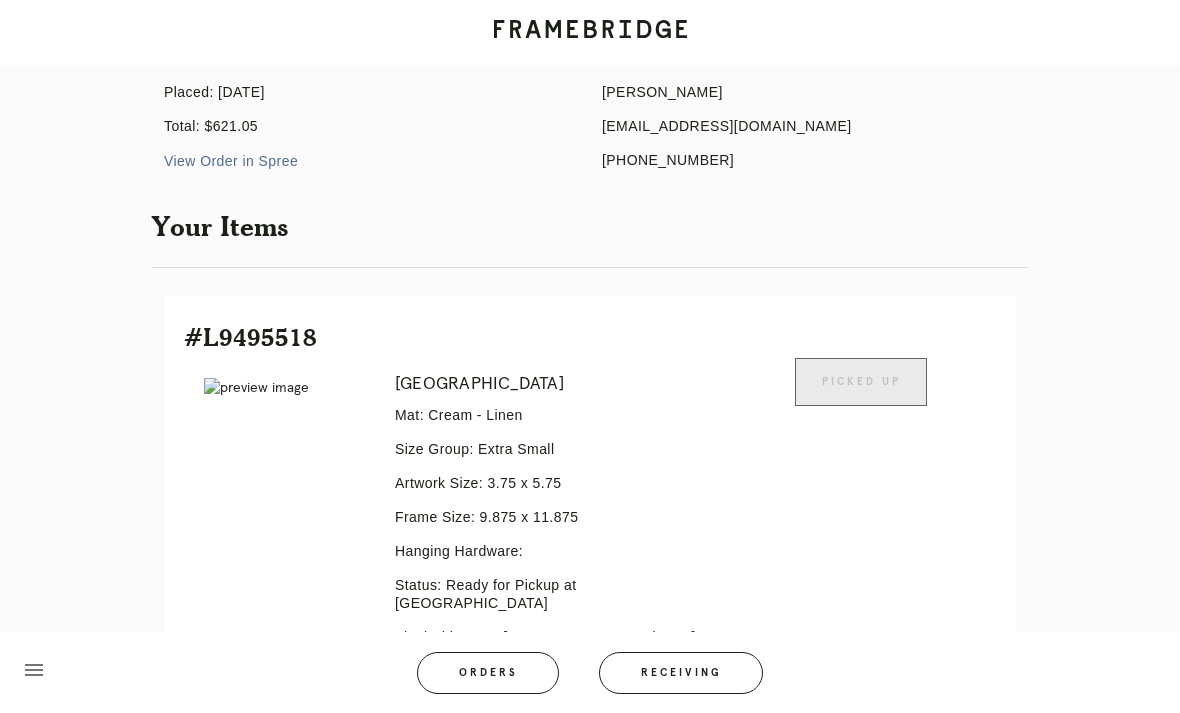 scroll, scrollTop: 0, scrollLeft: 0, axis: both 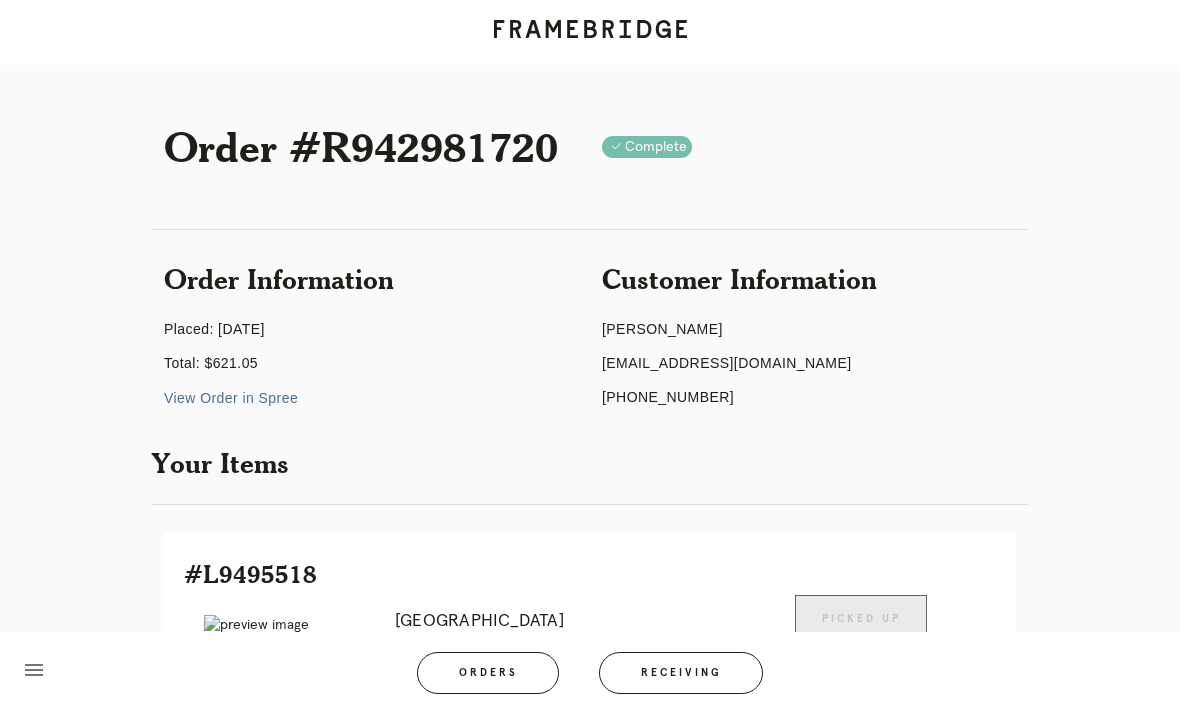 click on "Receiving" at bounding box center (681, 673) 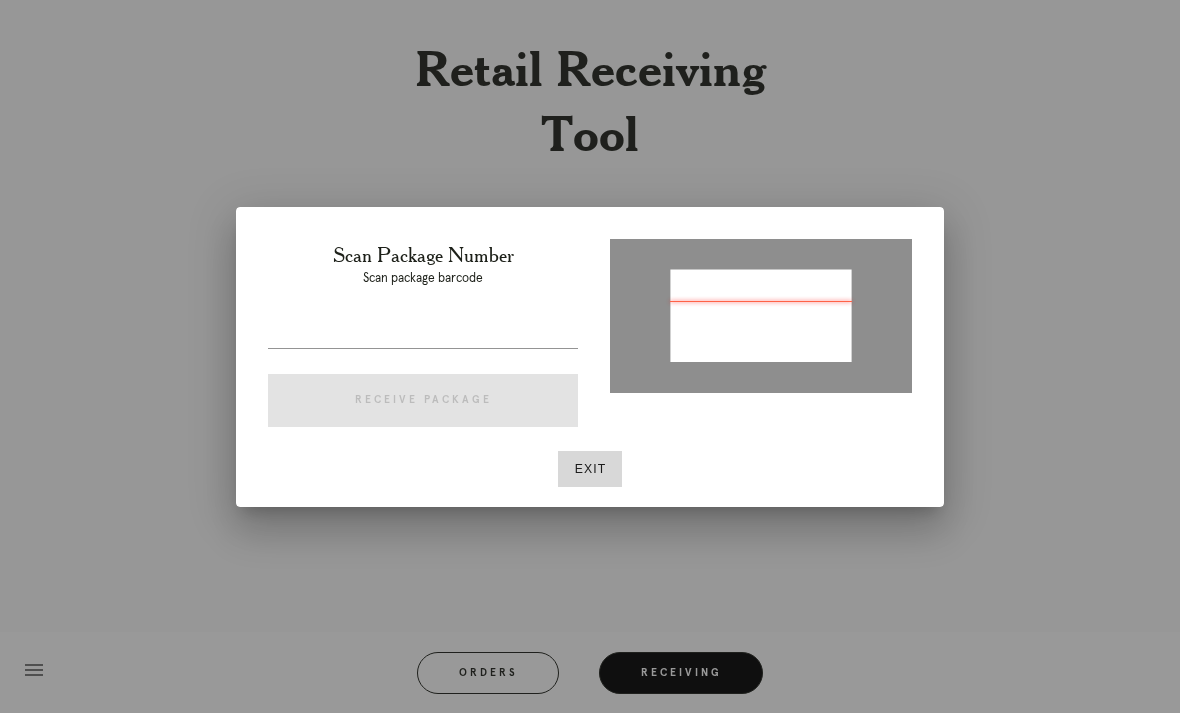 click at bounding box center [590, 356] 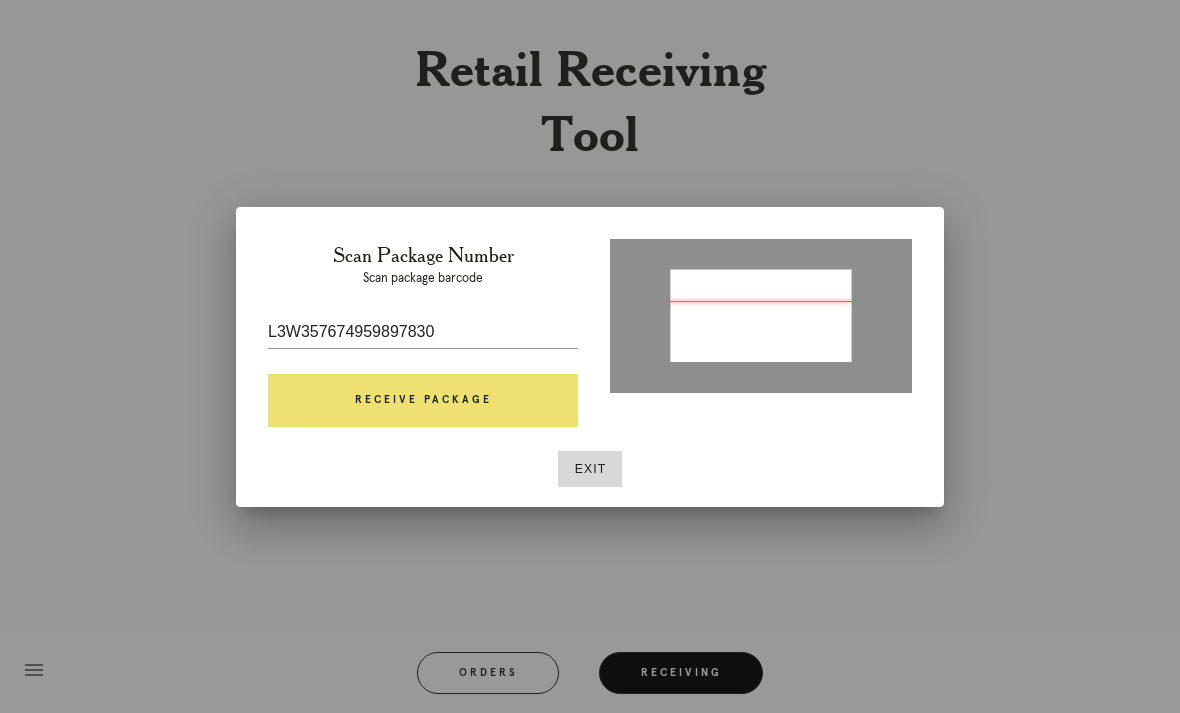 type on "P643066810293011" 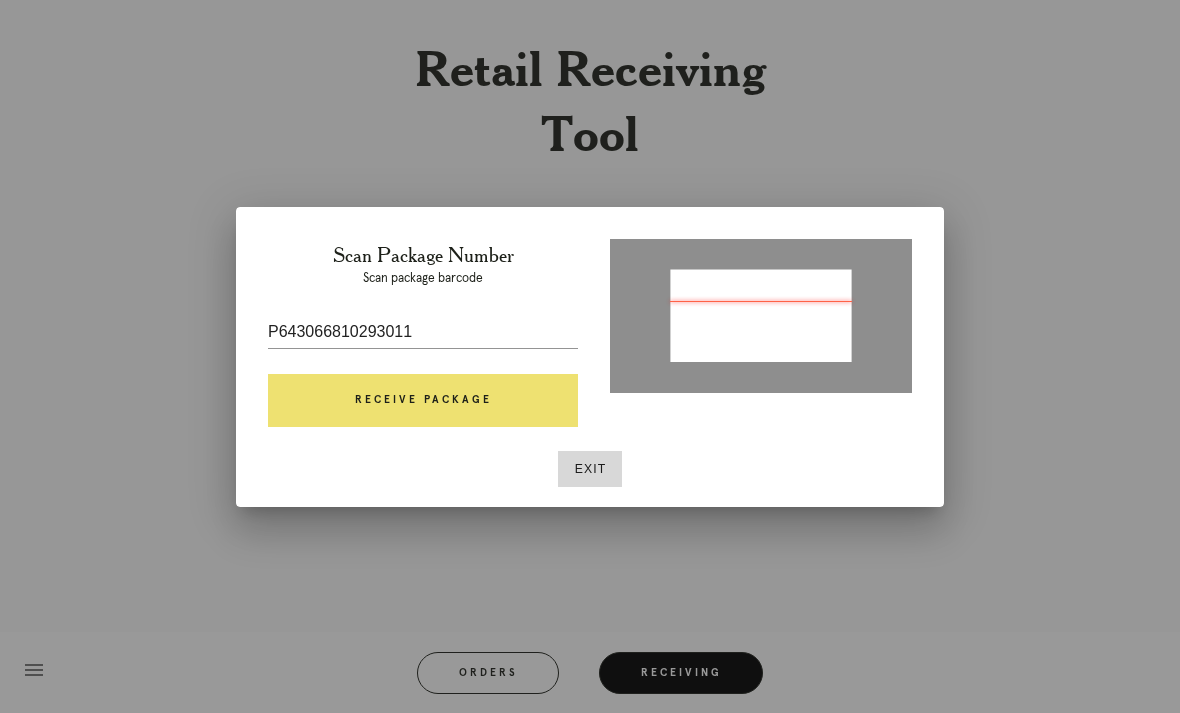 click on "Receive Package" at bounding box center (423, 401) 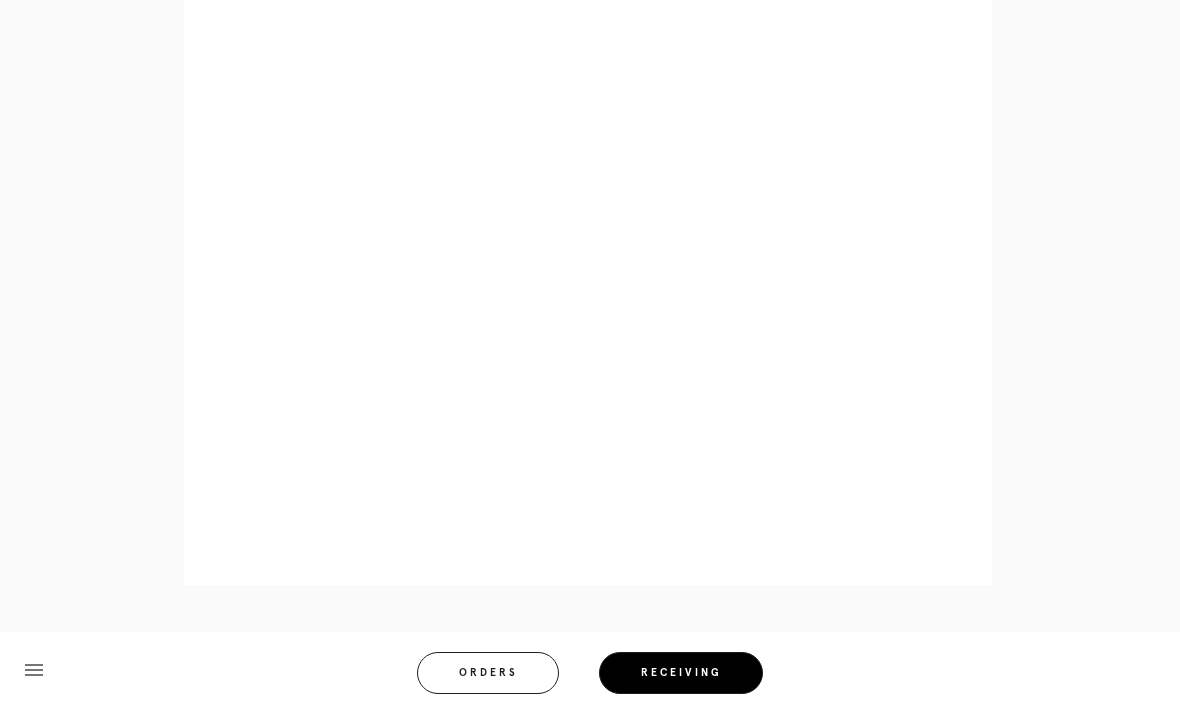 scroll, scrollTop: 852, scrollLeft: 0, axis: vertical 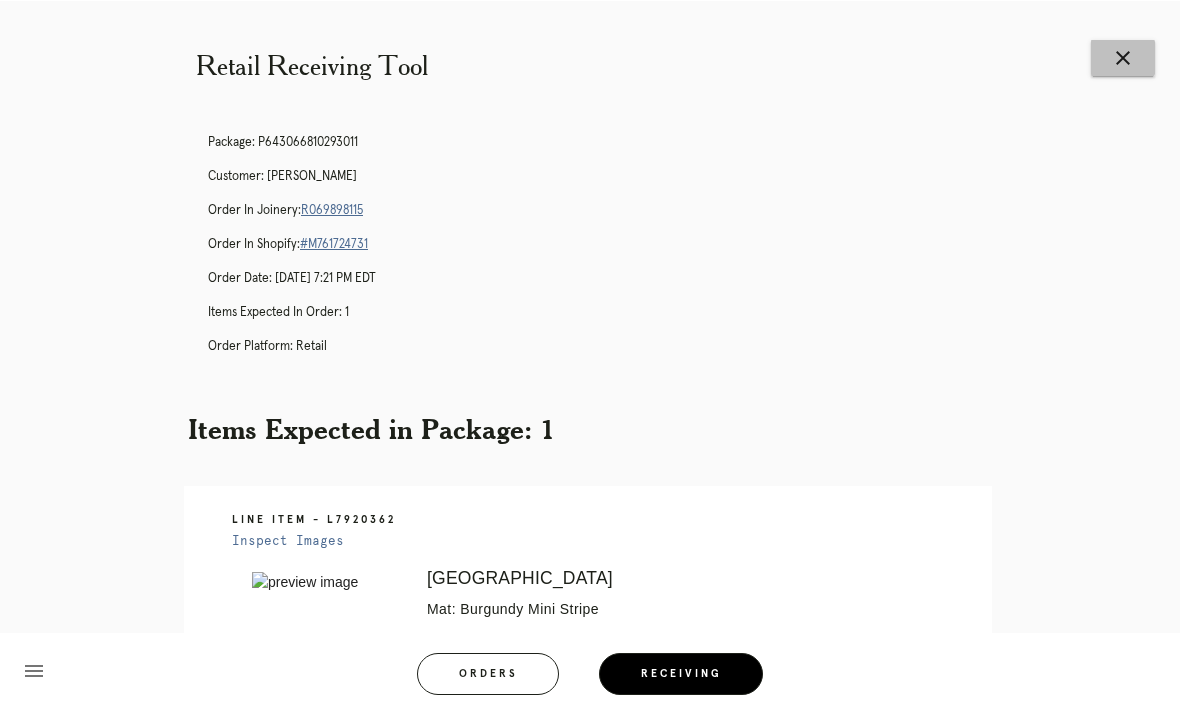 click on "close" at bounding box center [1123, 57] 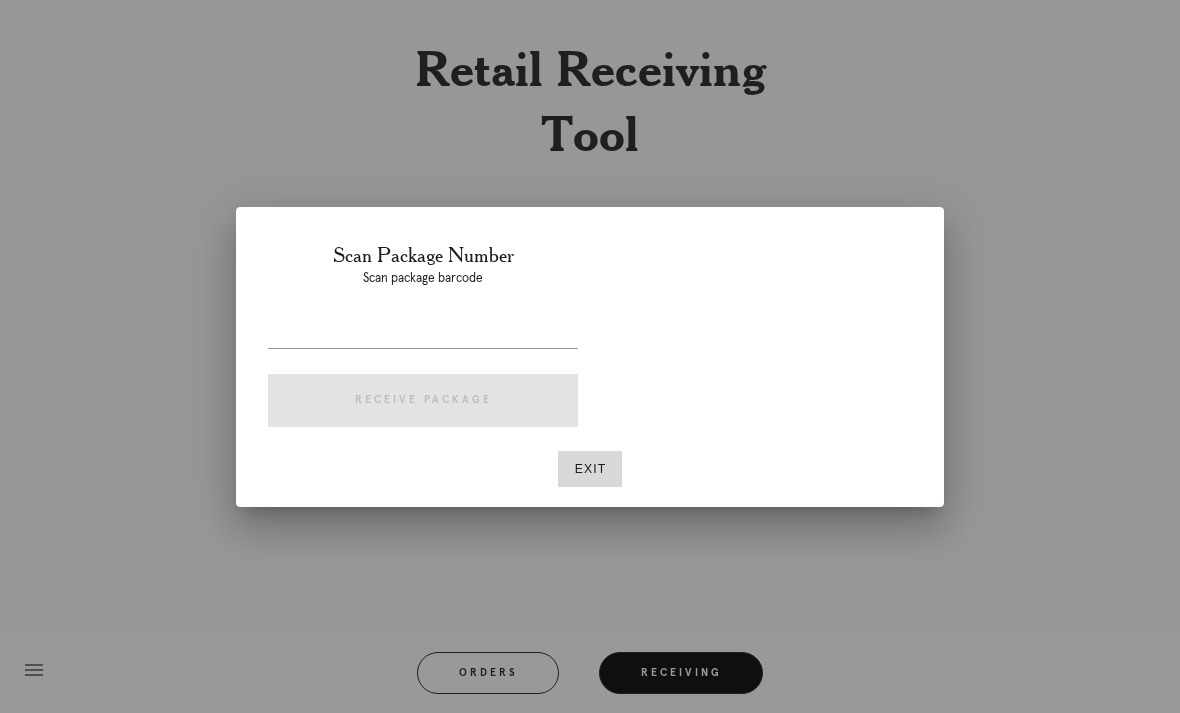 scroll, scrollTop: 0, scrollLeft: 0, axis: both 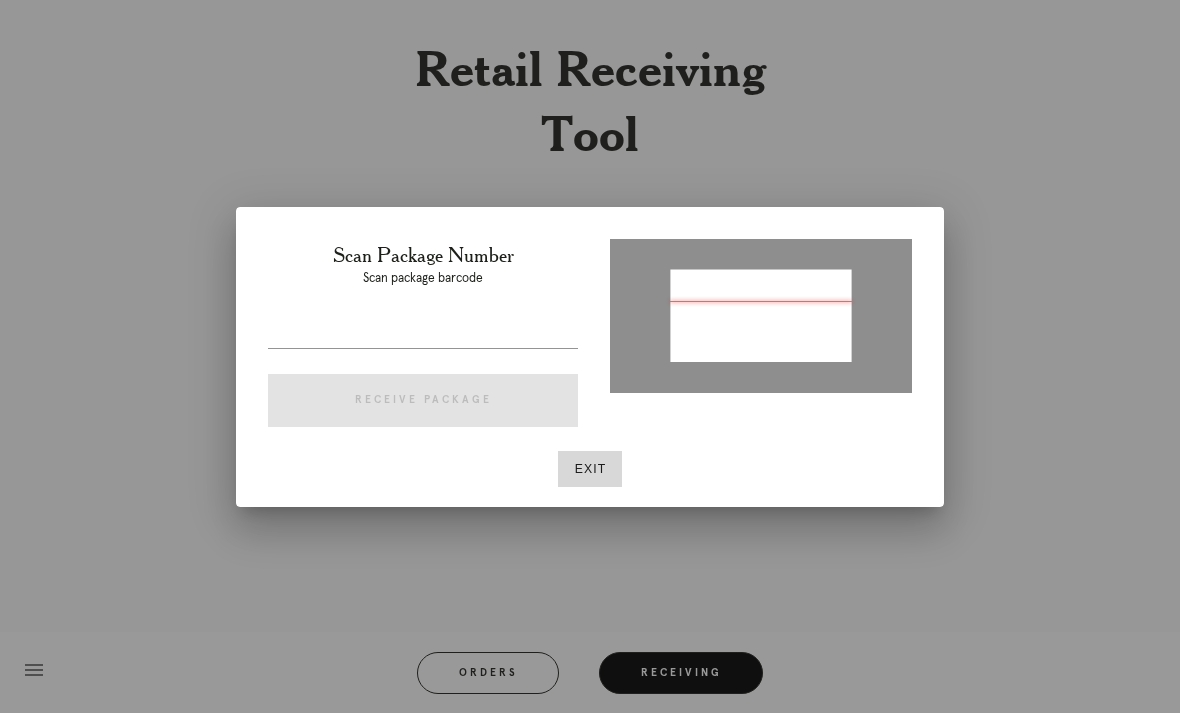 type on "P791678963415497" 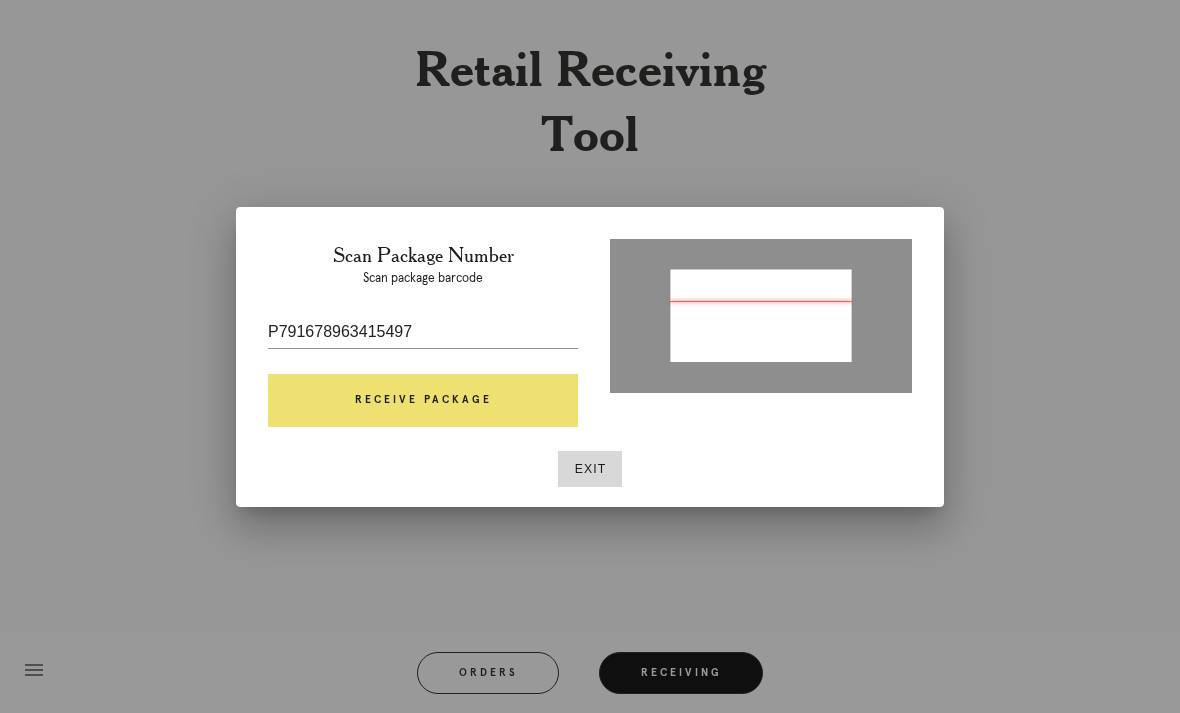 click on "Receive Package" at bounding box center (423, 401) 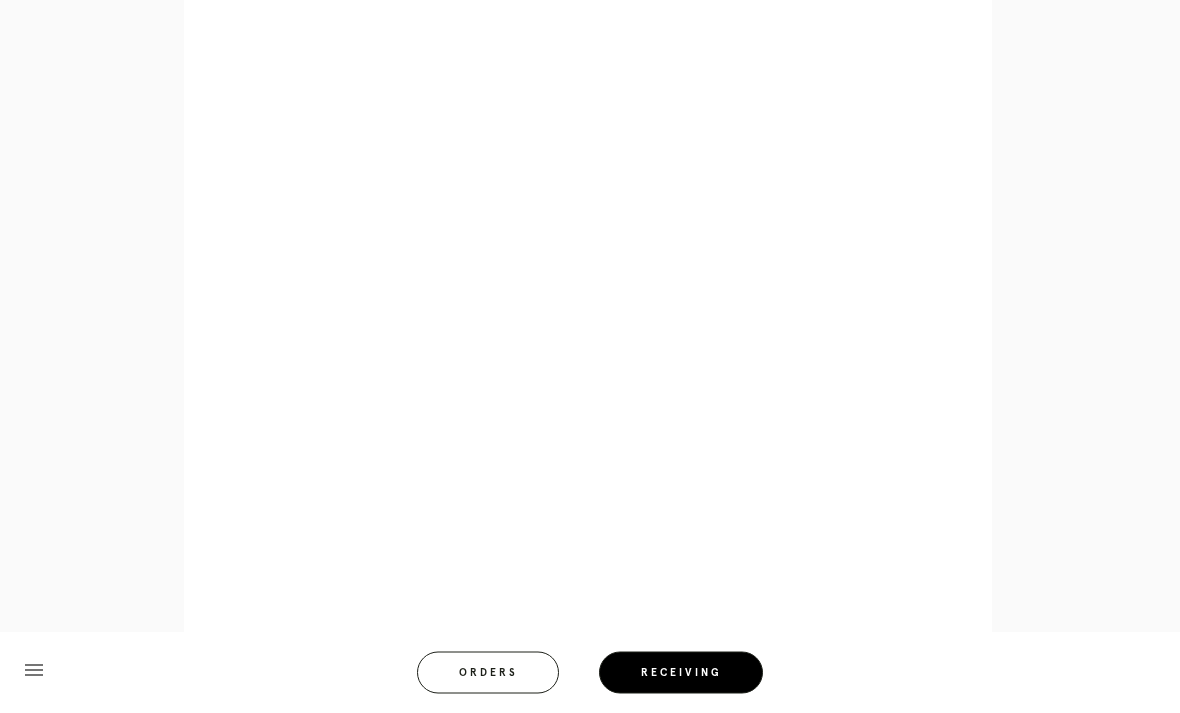 scroll, scrollTop: 940, scrollLeft: 0, axis: vertical 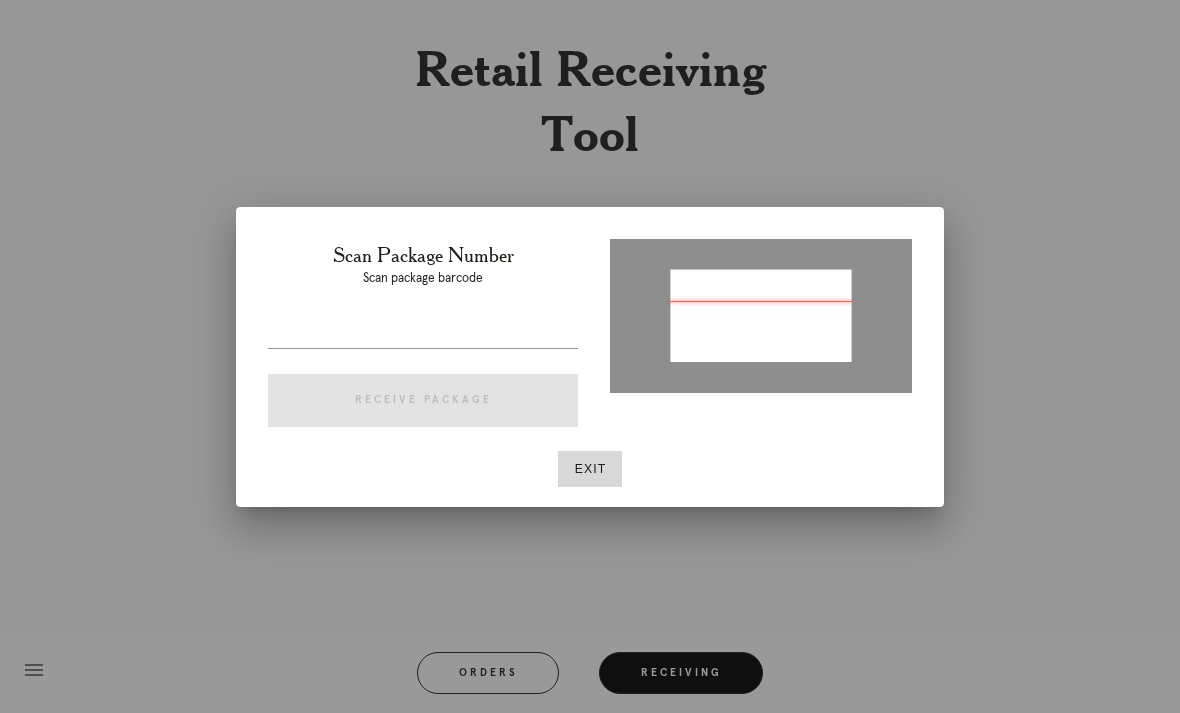 type on "P433688018878262" 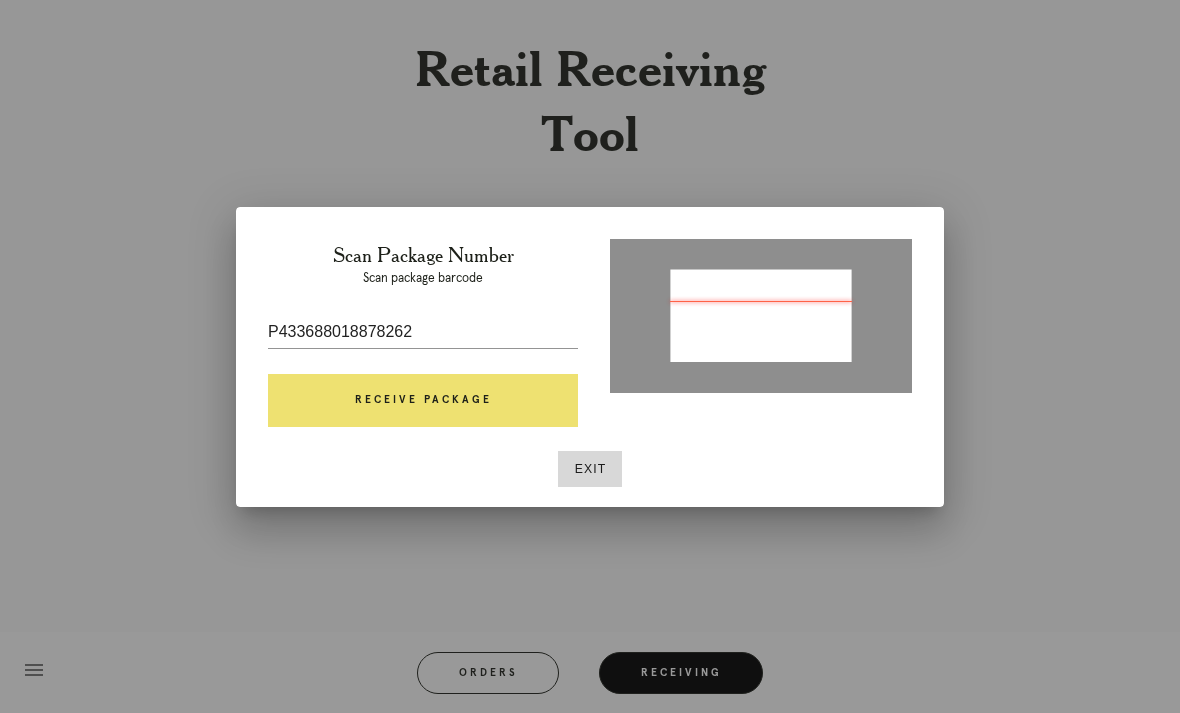 click on "Receive Package" at bounding box center (423, 401) 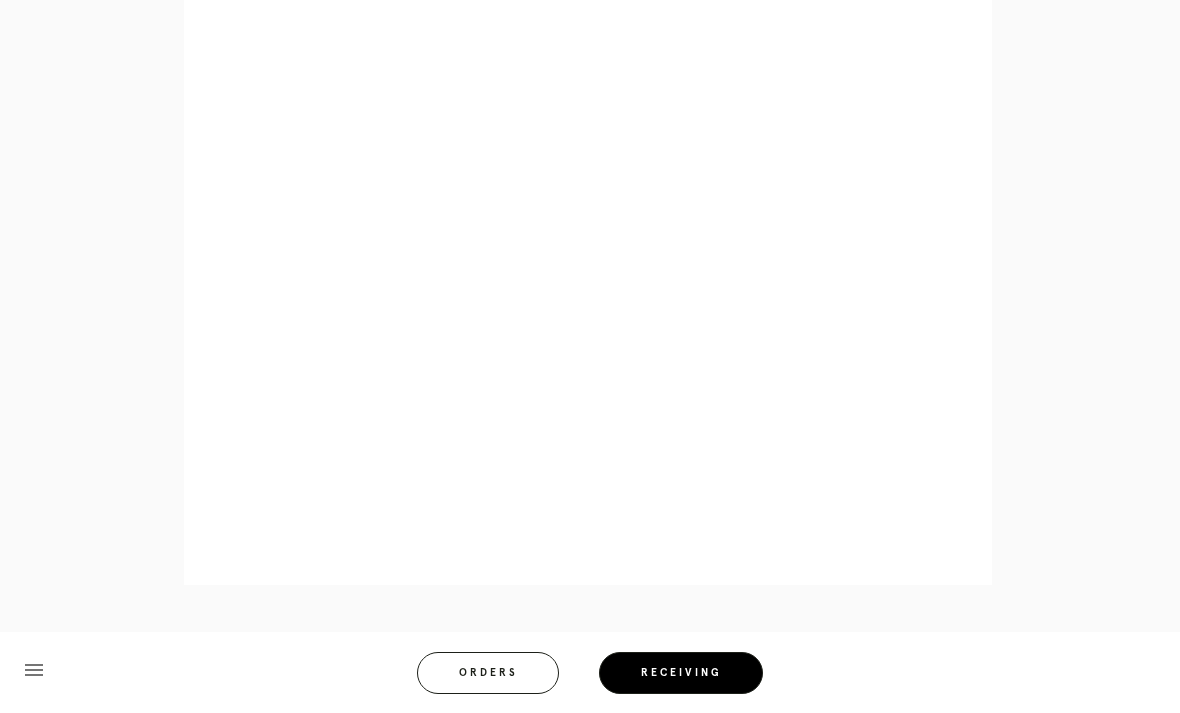 scroll, scrollTop: 852, scrollLeft: 0, axis: vertical 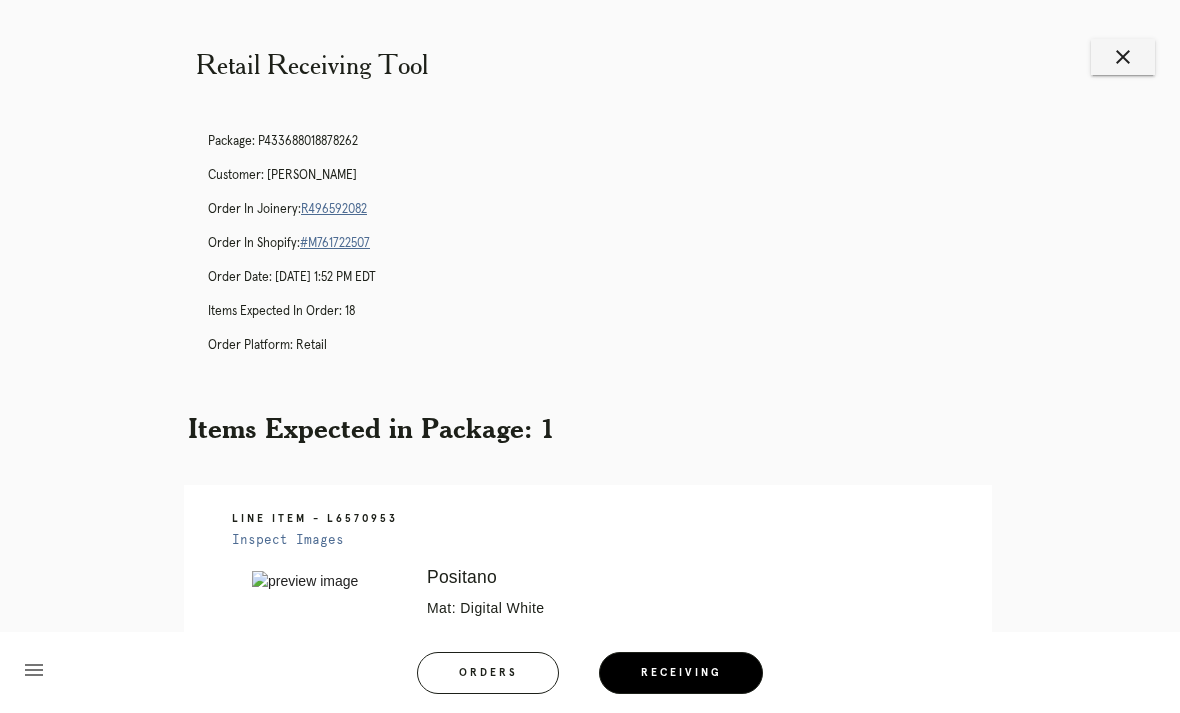 click on "close" at bounding box center (1123, 57) 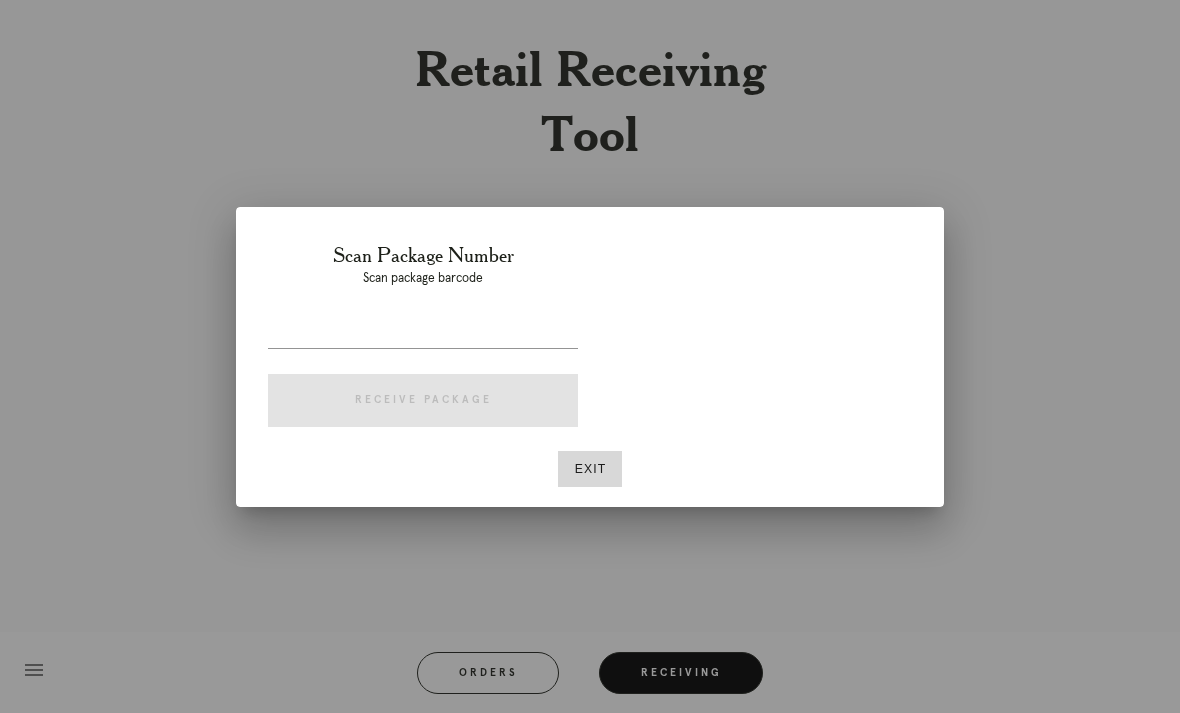 scroll, scrollTop: 0, scrollLeft: 0, axis: both 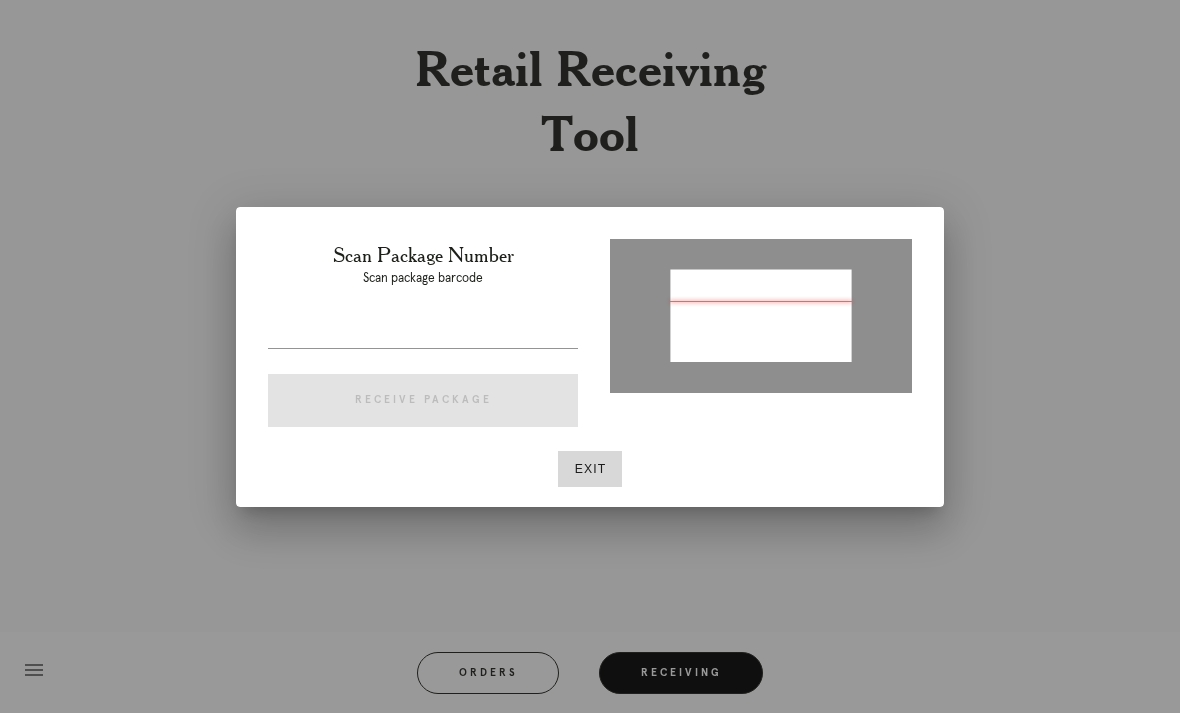 type on "P619133342379690" 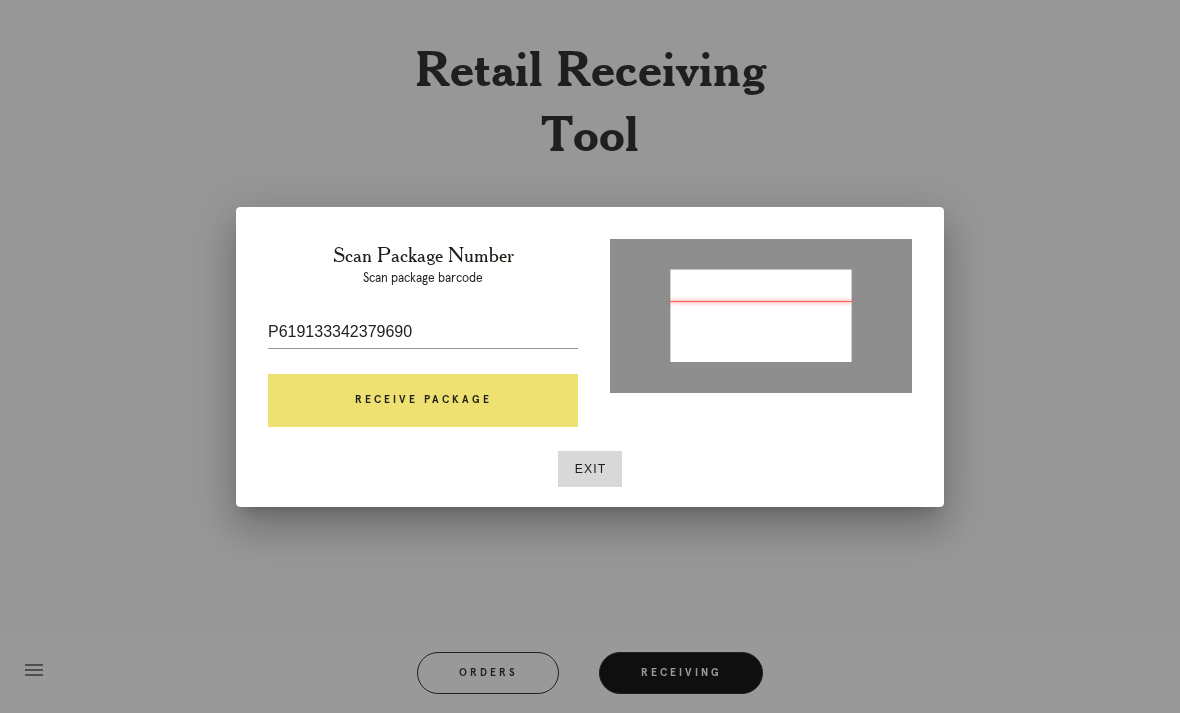 click on "Receive Package" at bounding box center [423, 401] 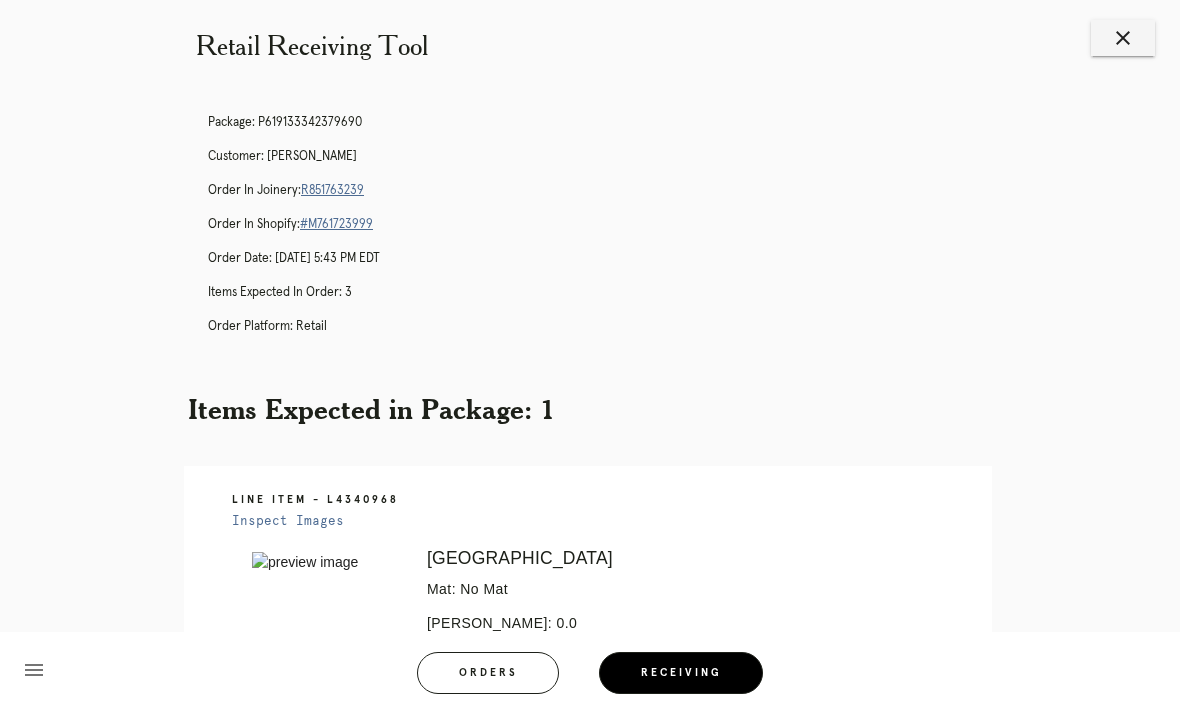 scroll, scrollTop: 0, scrollLeft: 0, axis: both 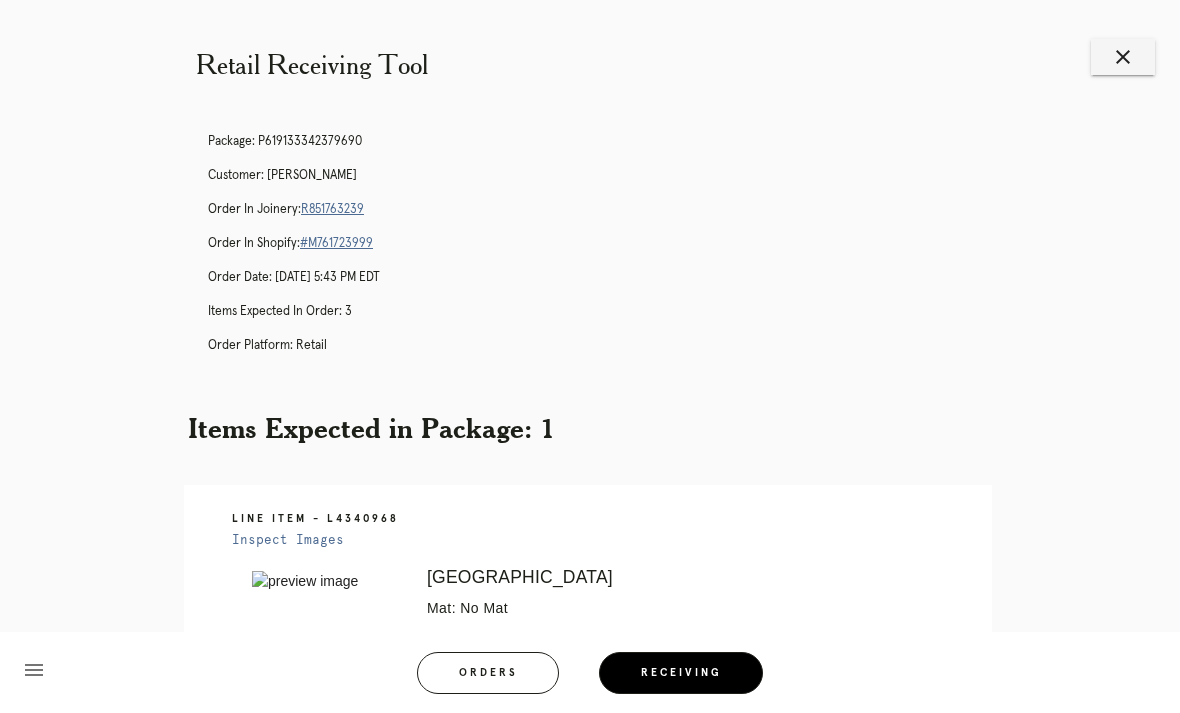 click on "R851763239" at bounding box center [332, 209] 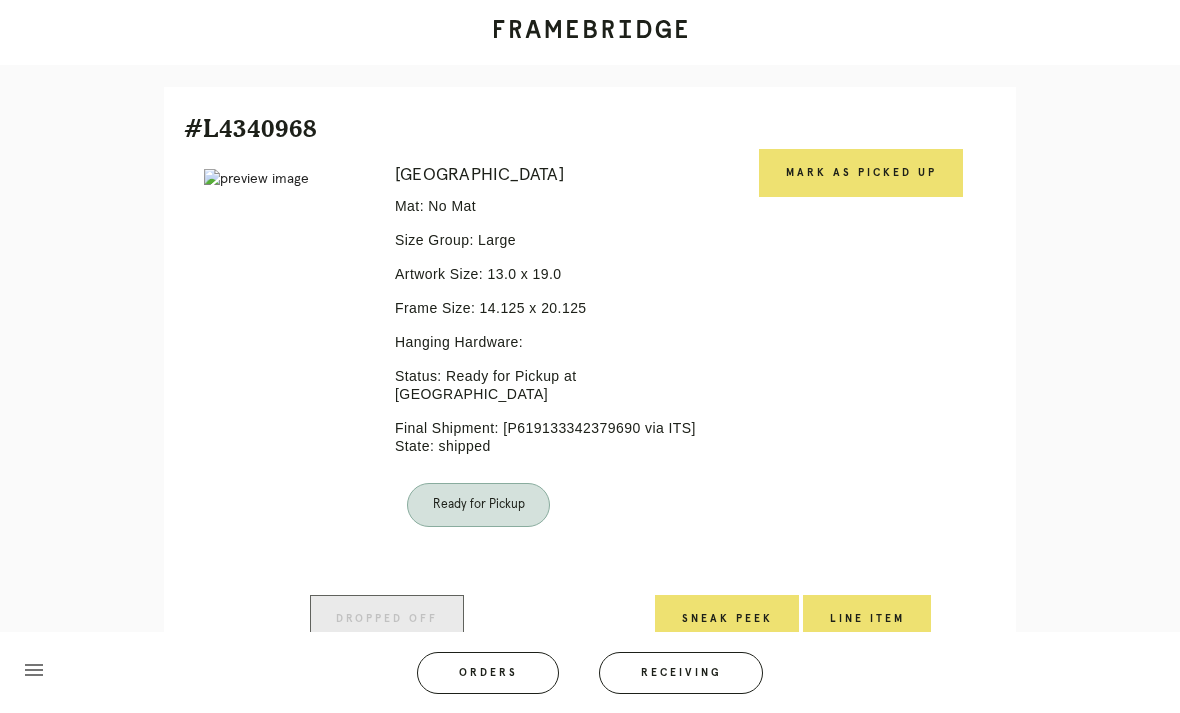 scroll, scrollTop: 445, scrollLeft: 0, axis: vertical 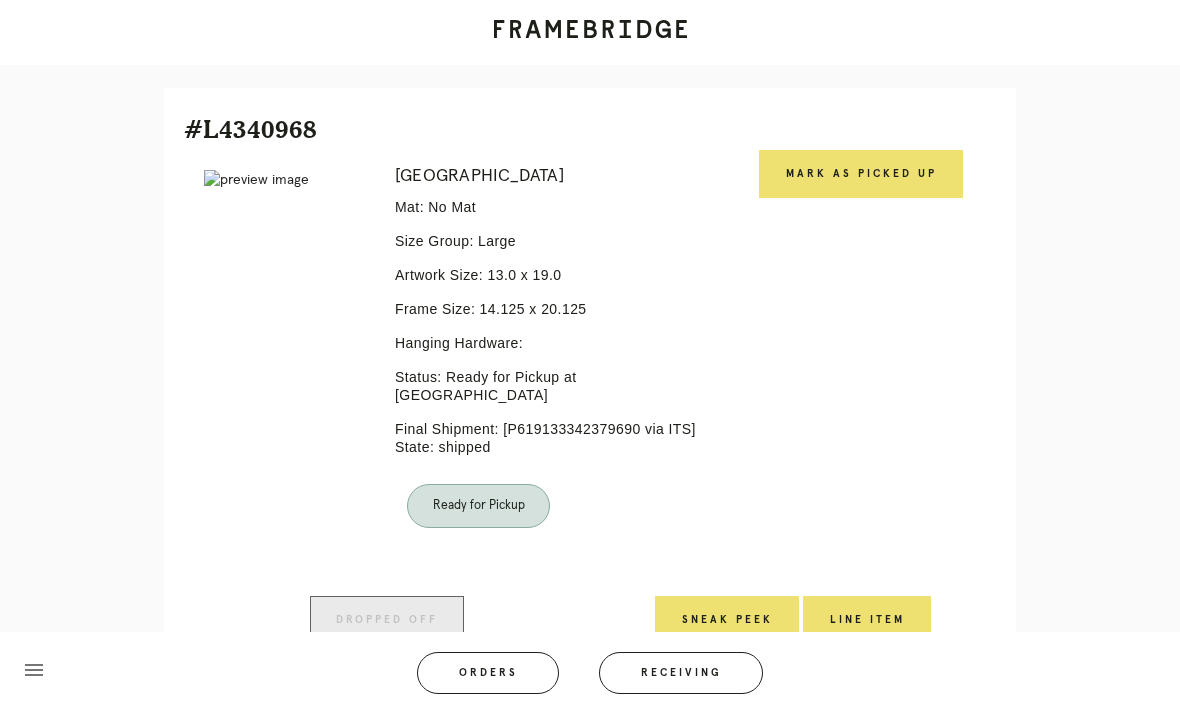 click on "Mark as Picked Up" at bounding box center (861, 174) 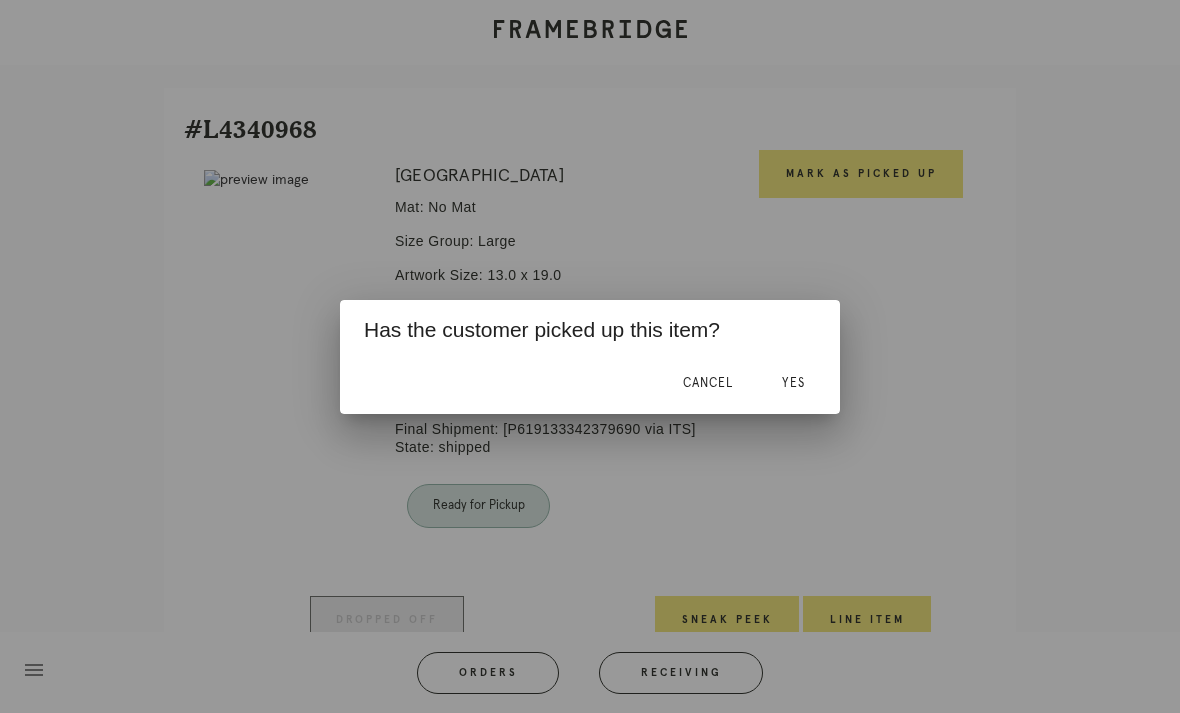 click on "Yes" at bounding box center [793, 384] 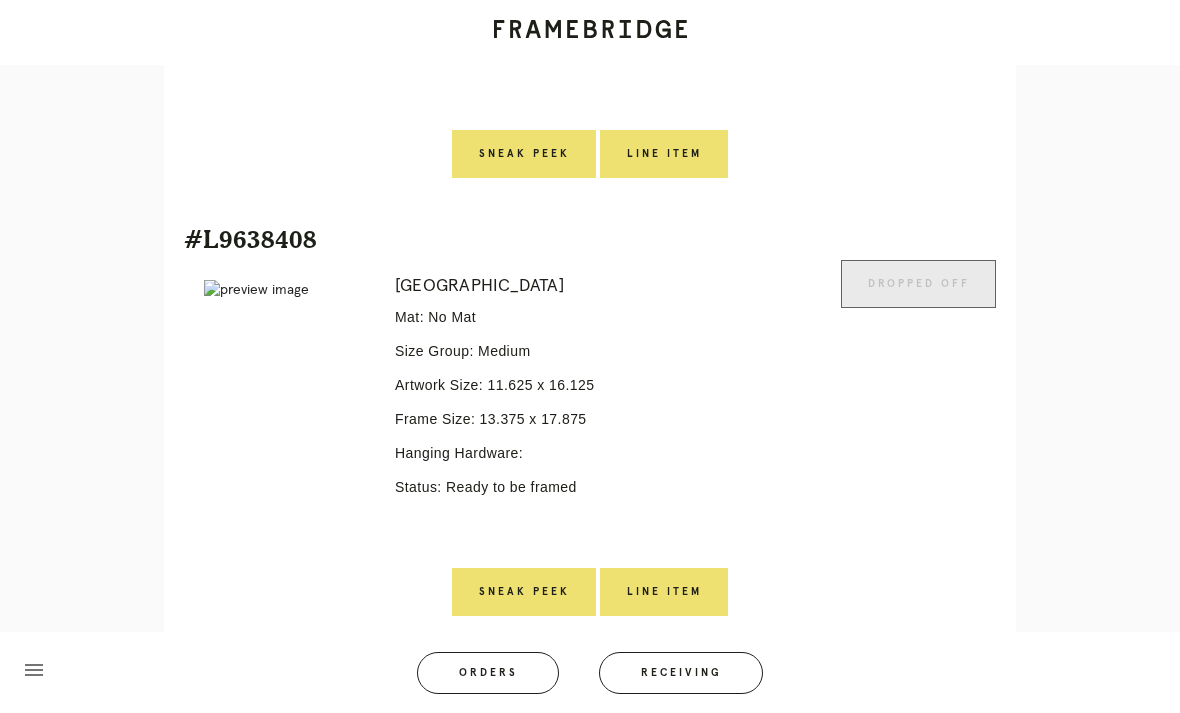 scroll, scrollTop: 1336, scrollLeft: 0, axis: vertical 